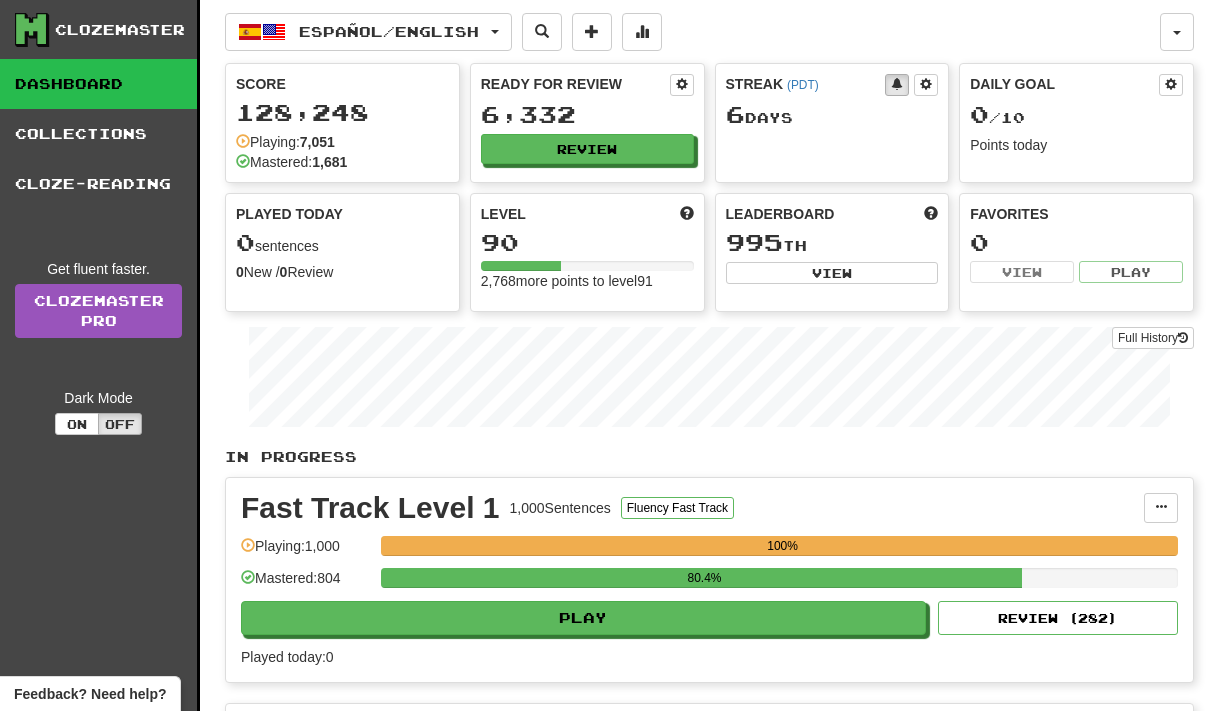 scroll, scrollTop: 0, scrollLeft: 0, axis: both 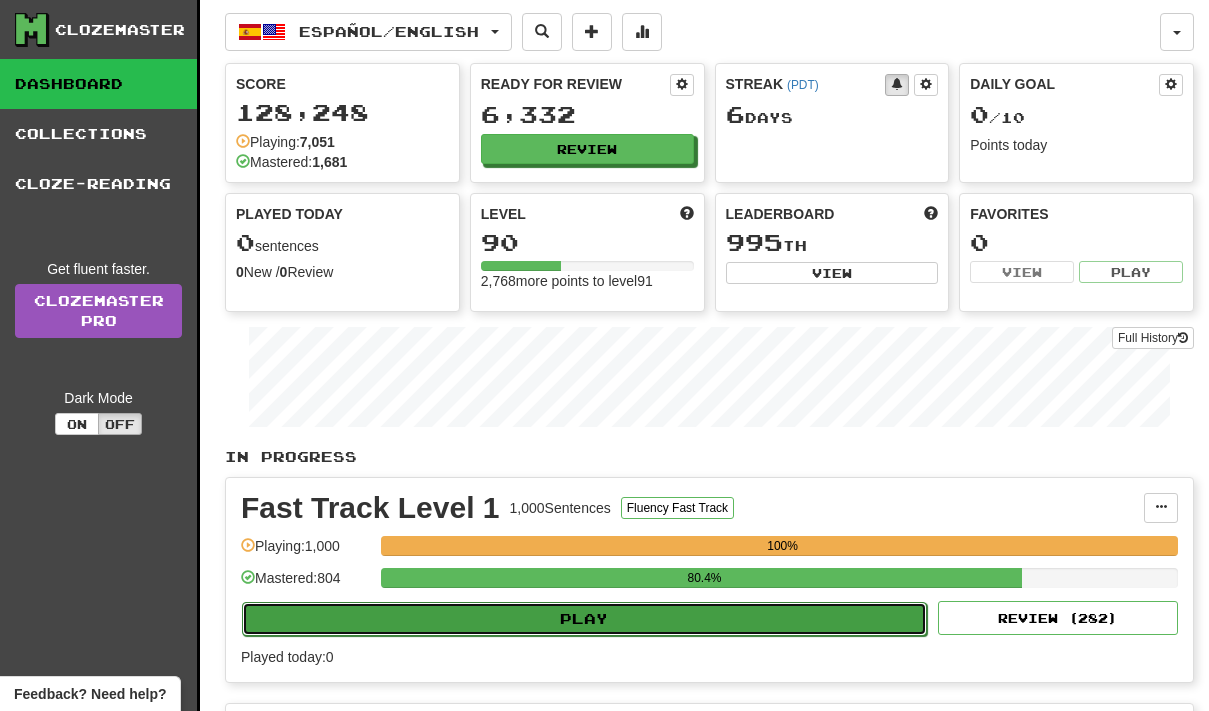 click on "Play" at bounding box center (584, 619) 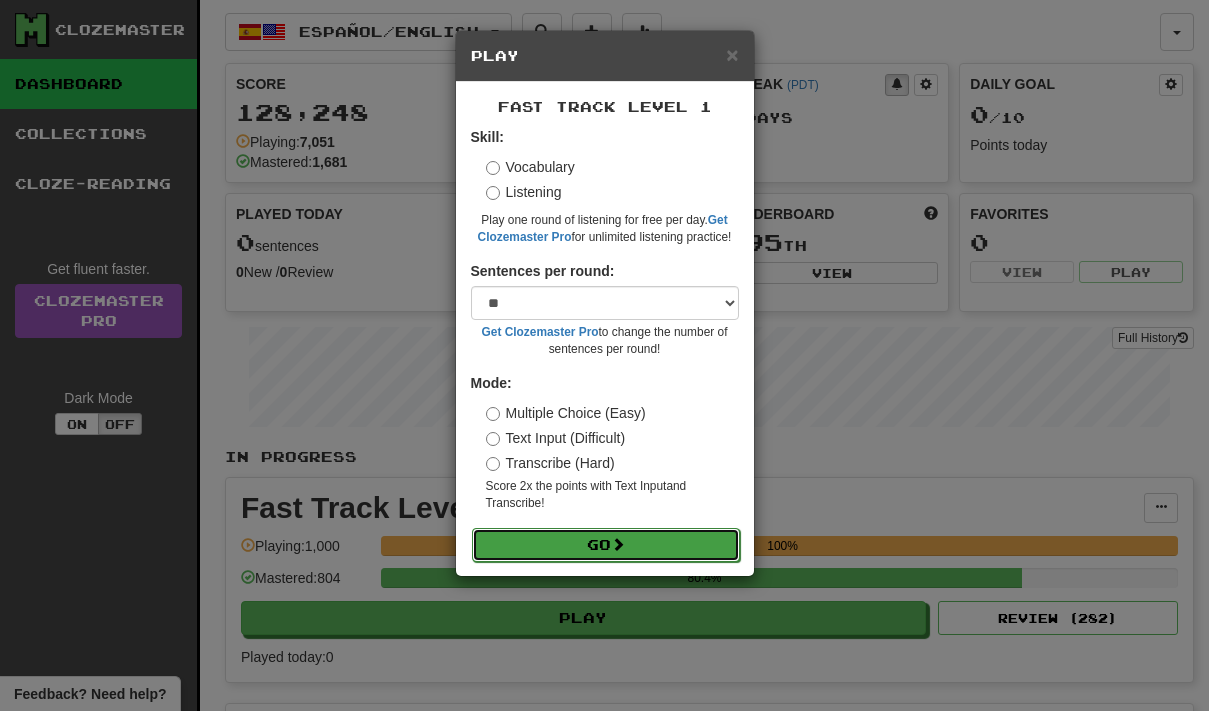 click on "Go" at bounding box center (606, 545) 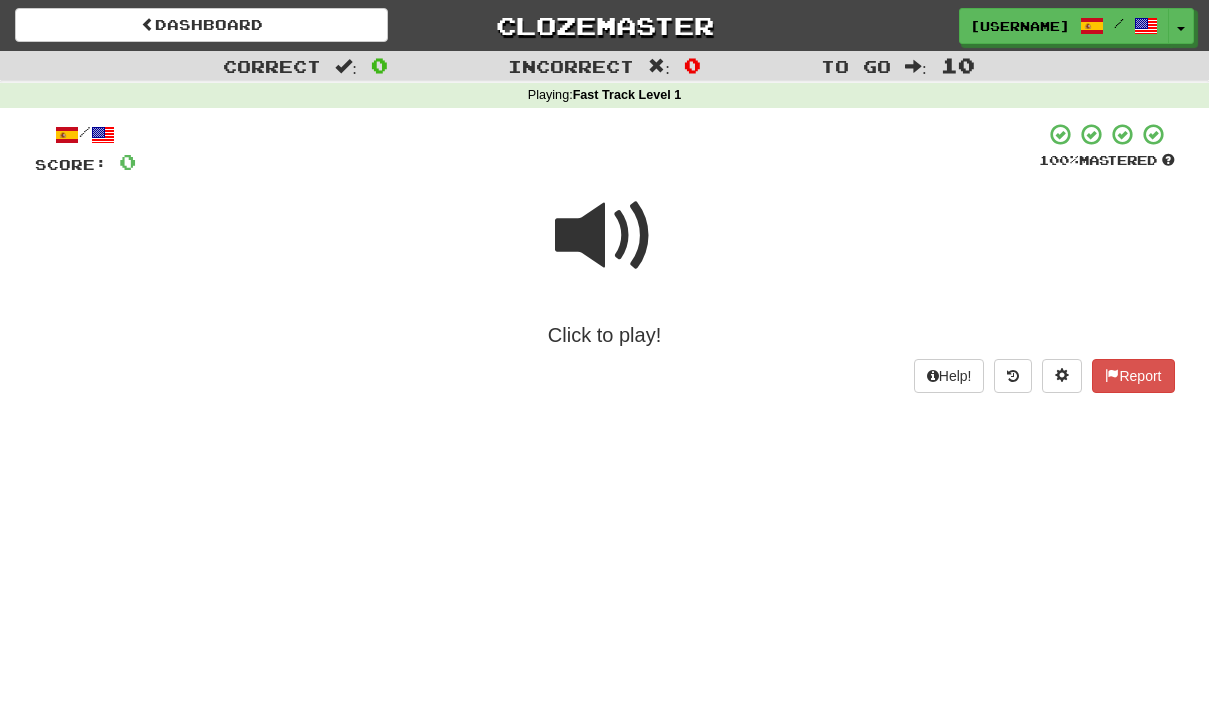 scroll, scrollTop: 0, scrollLeft: 0, axis: both 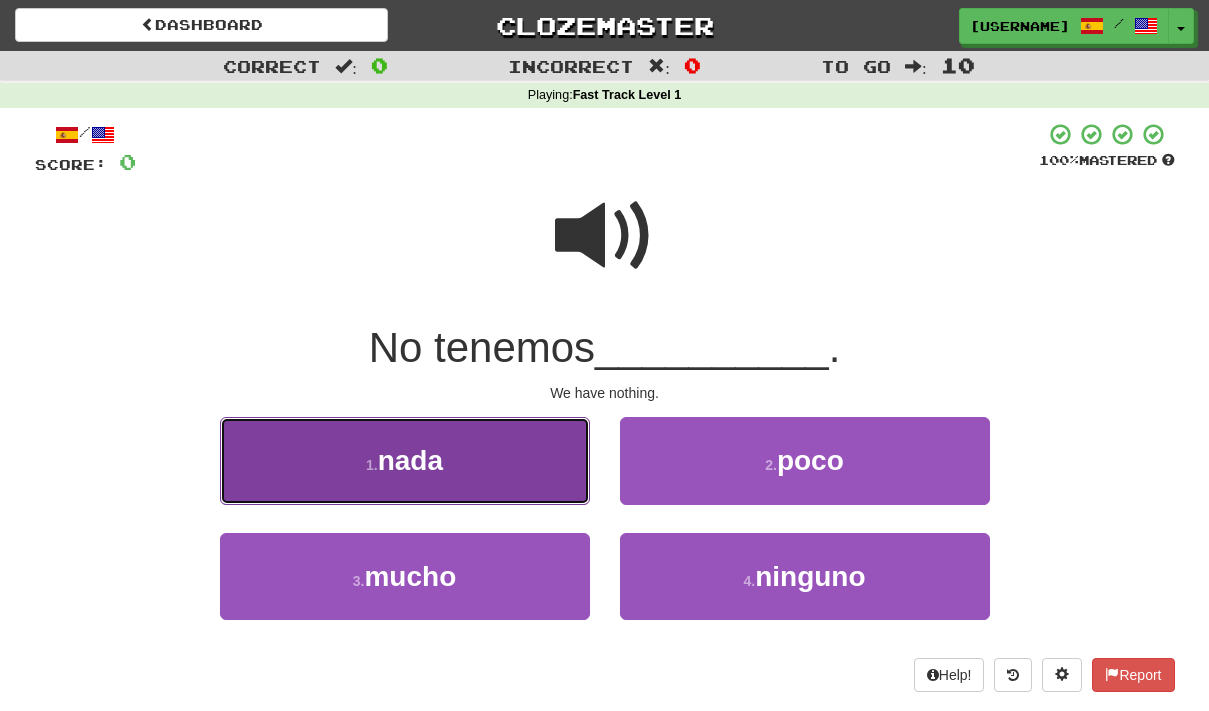 click on "1 .  nada" at bounding box center (405, 460) 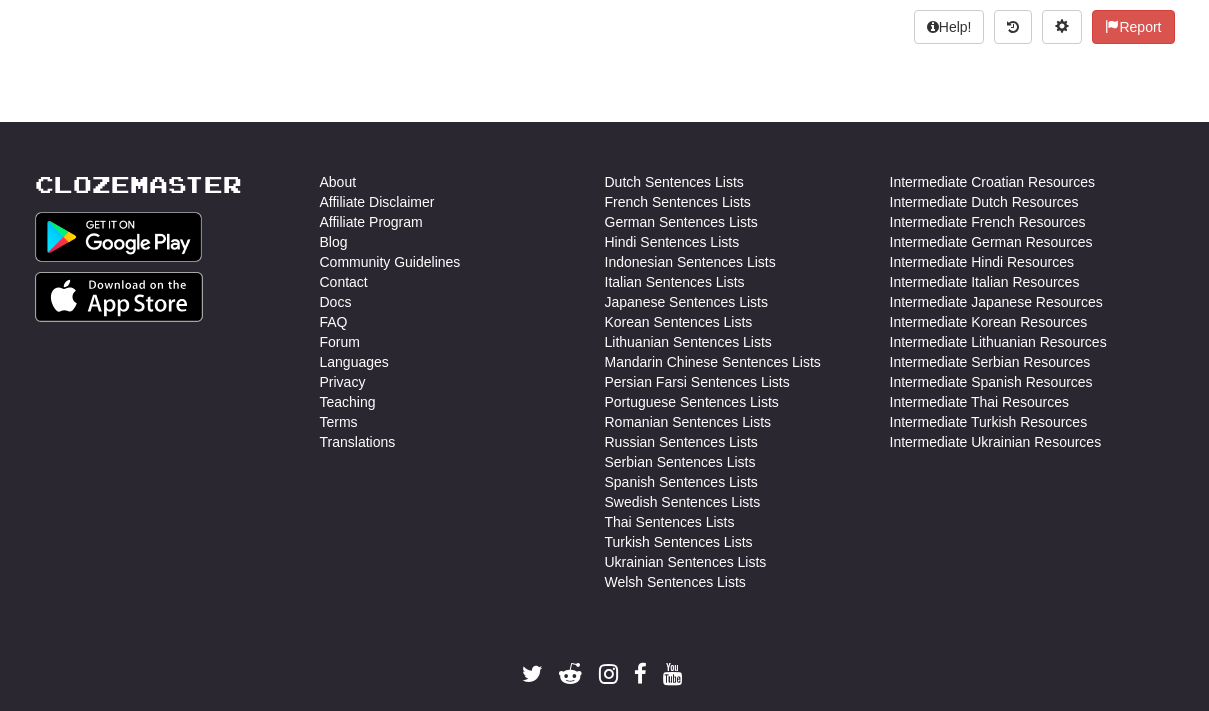 scroll, scrollTop: 833, scrollLeft: 0, axis: vertical 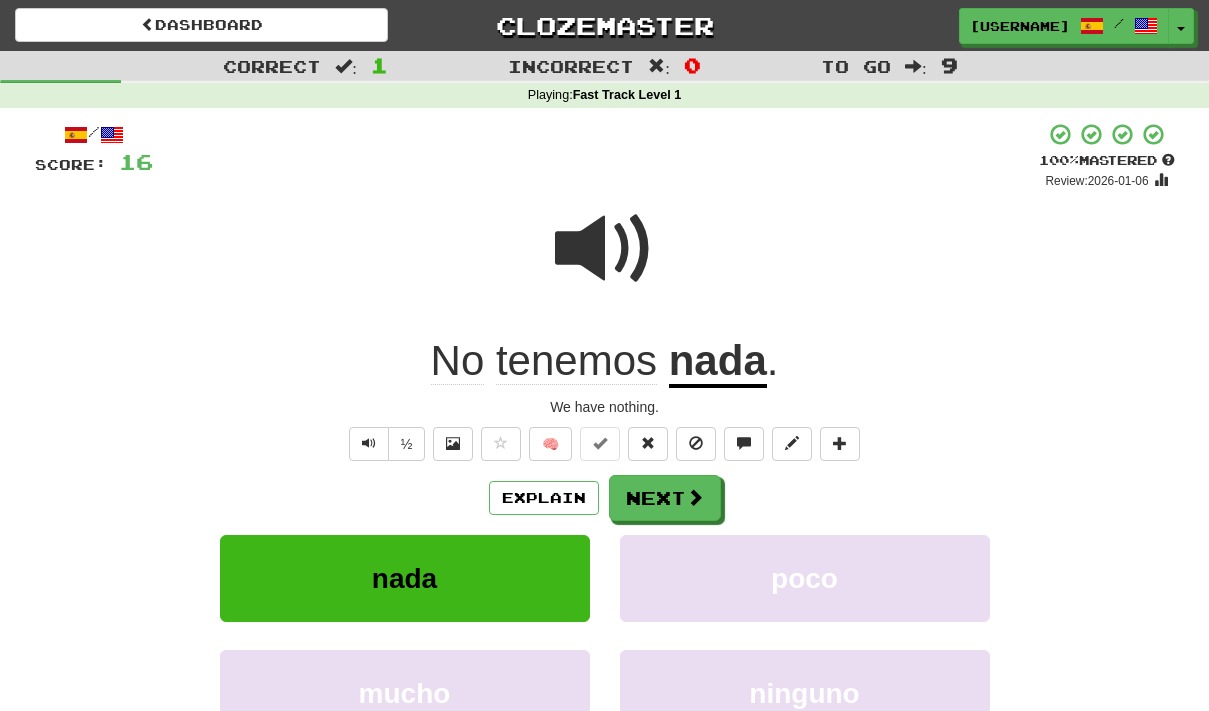 click on "Jose444444
/
Toggle Dropdown
Dashboard
Leaderboard
Activity Feed
Notifications
Profile
Discussions
Español
/
English
Streak:
6
Review:
6,332
Daily Goal:  0 /10
Languages
Account
Logout" at bounding box center (1007, 26) 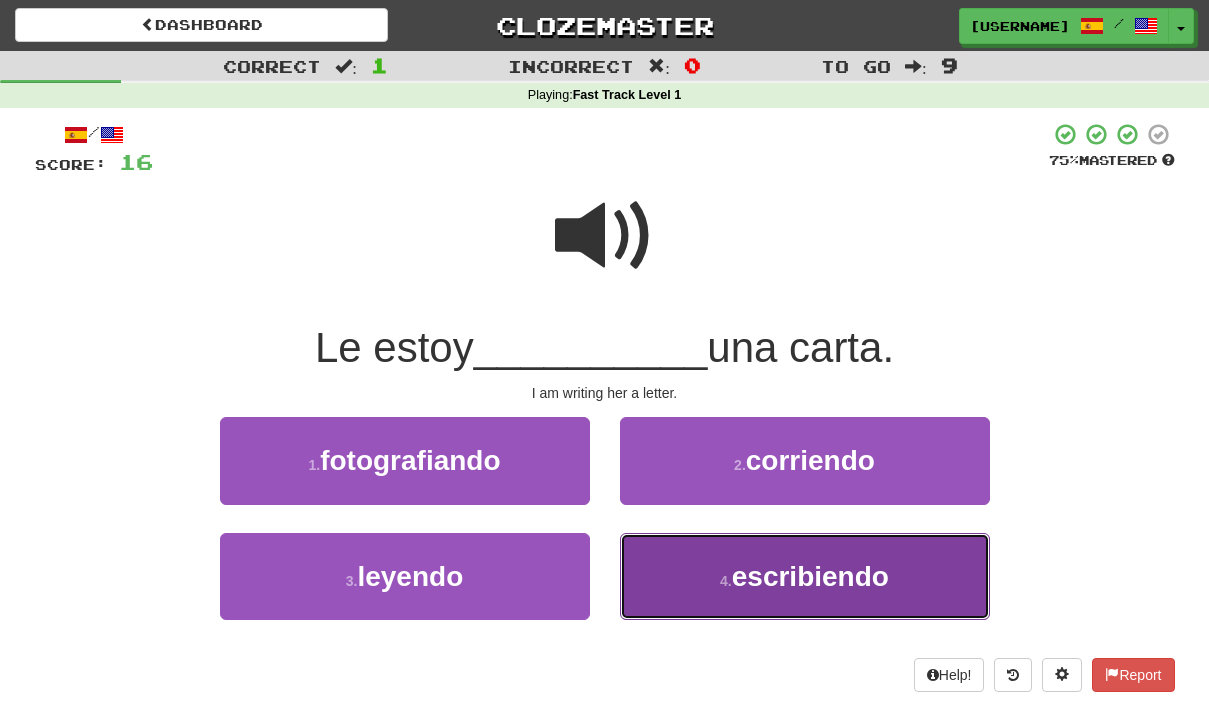 click on "4 .  escribiendo" at bounding box center (805, 576) 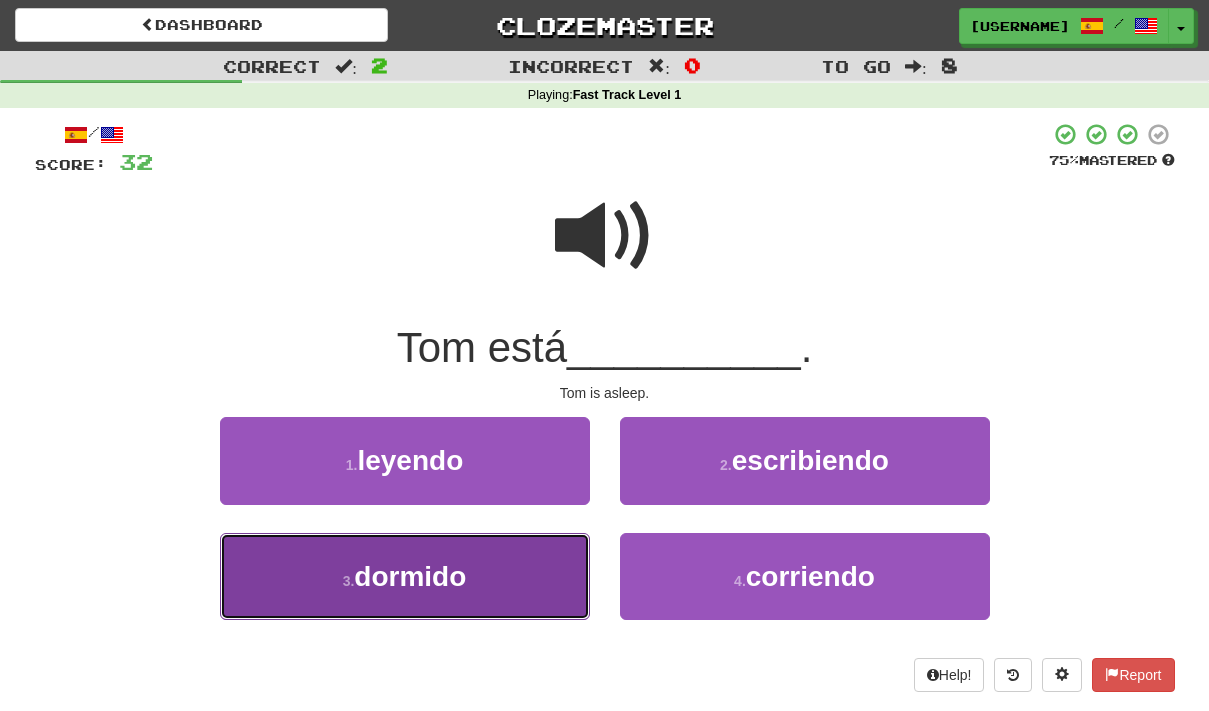 click on "3 .  dormido" at bounding box center [405, 576] 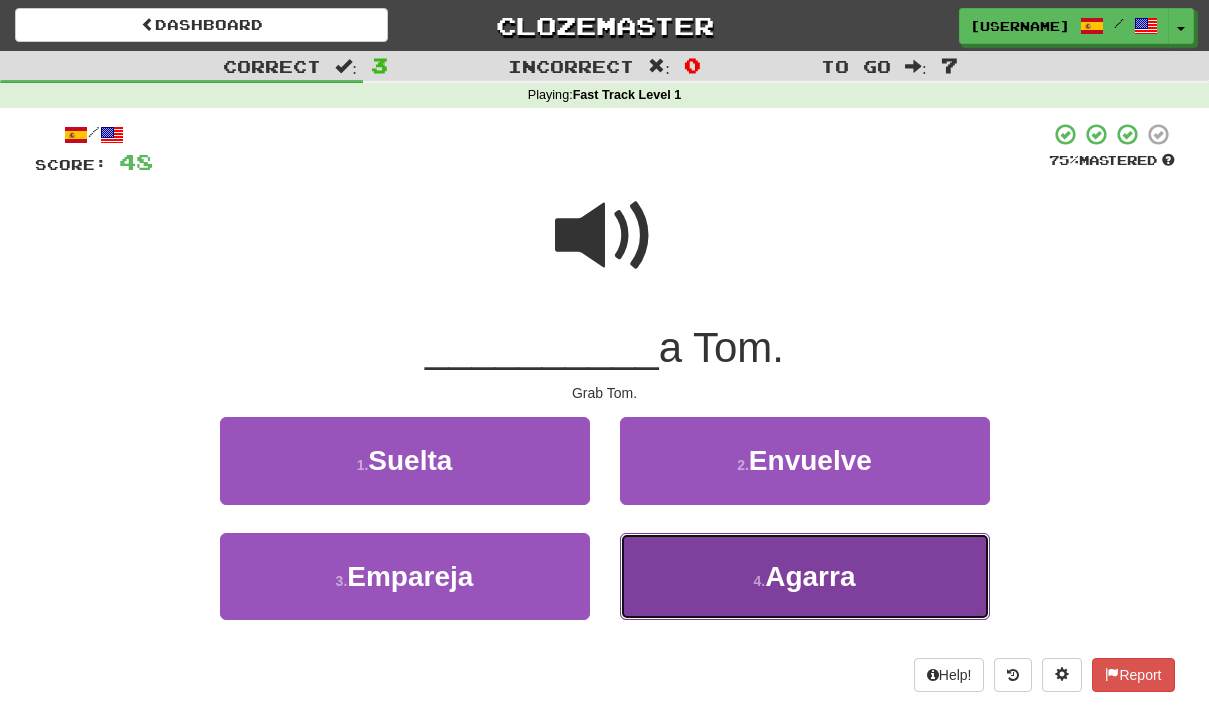 click on "4 .  Agarra" at bounding box center (805, 576) 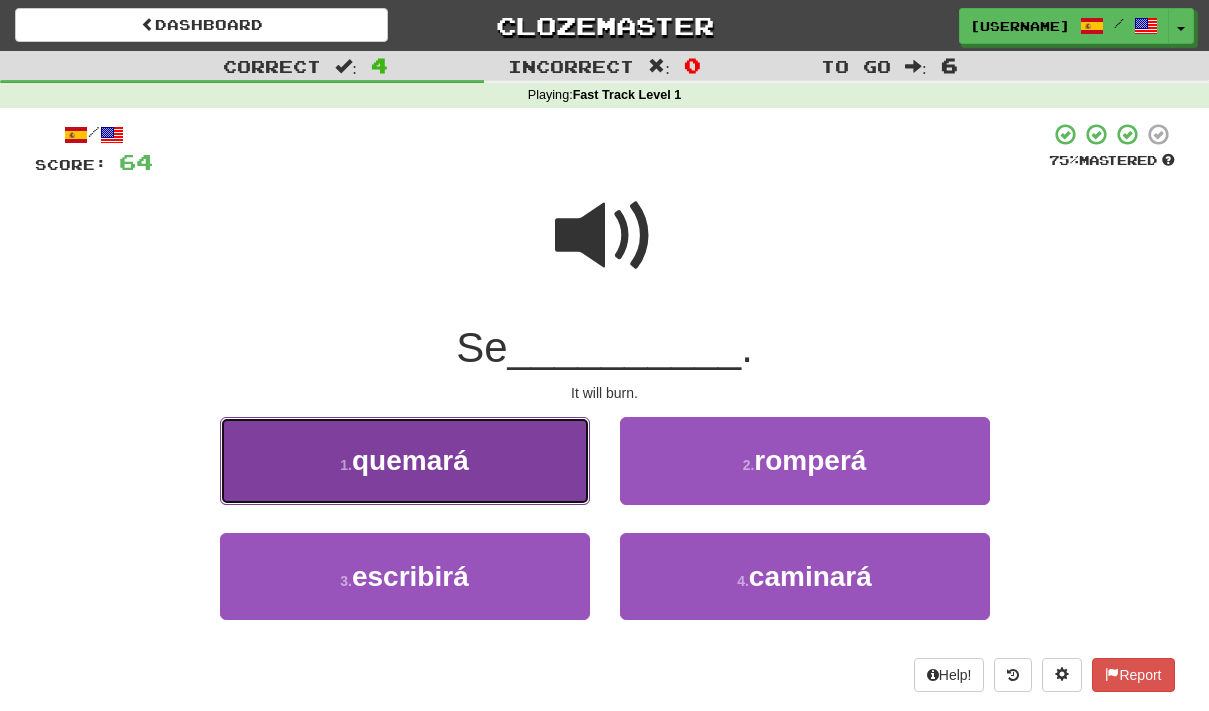 click on "1 .  quemará" at bounding box center (405, 460) 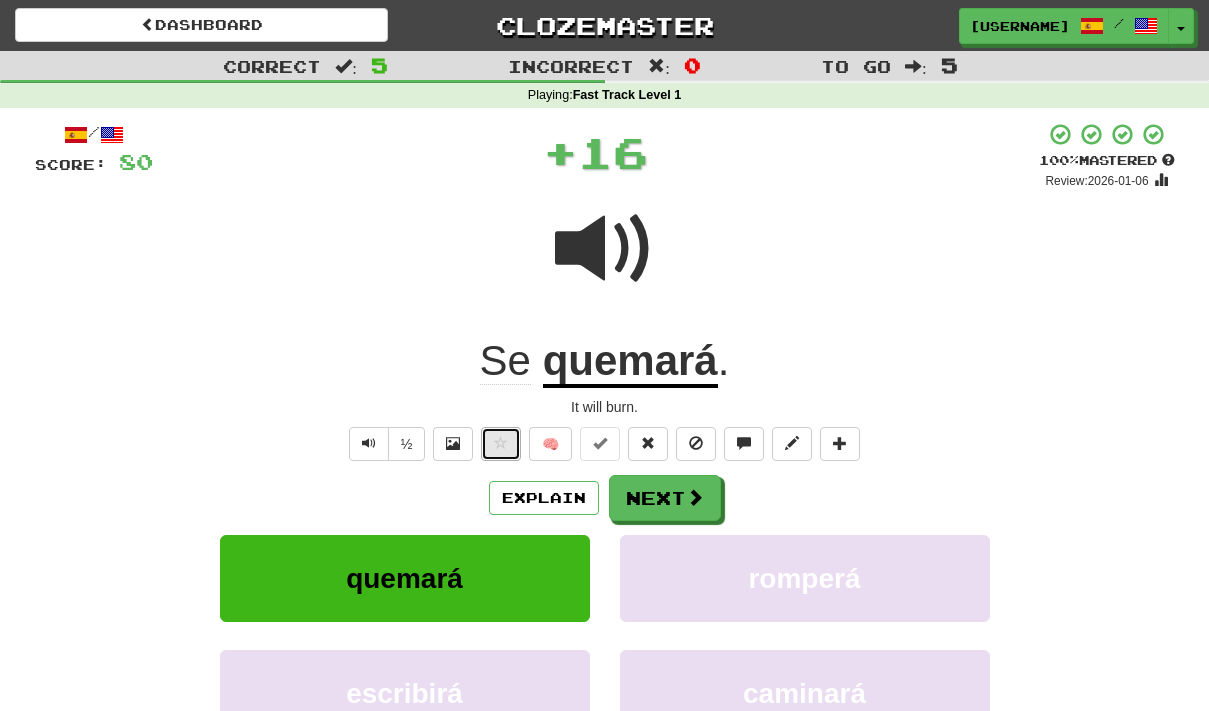 click at bounding box center [501, 444] 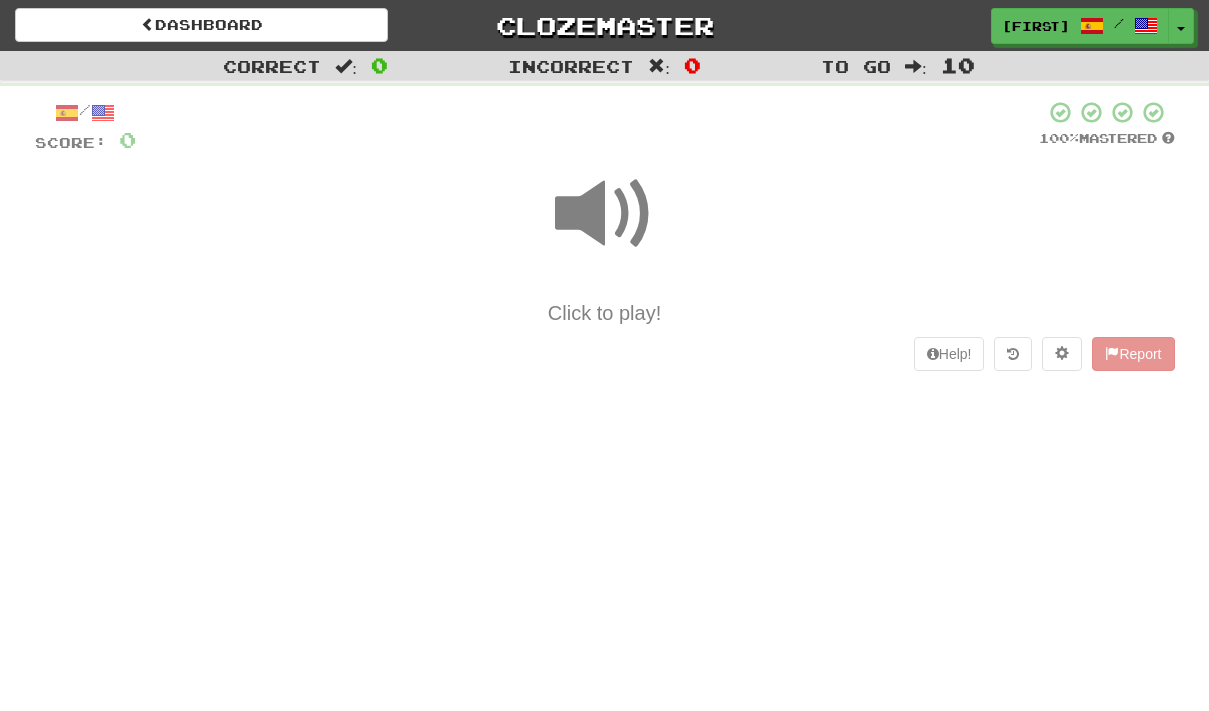 scroll, scrollTop: 0, scrollLeft: 0, axis: both 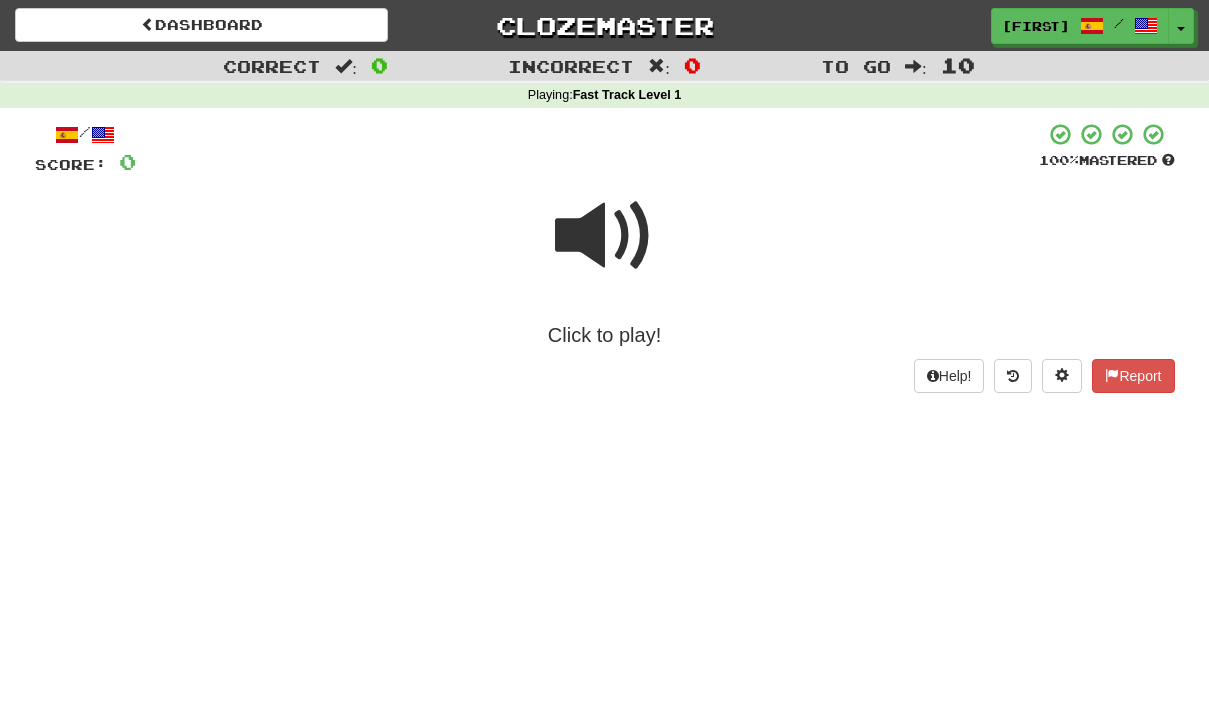 click at bounding box center [605, 236] 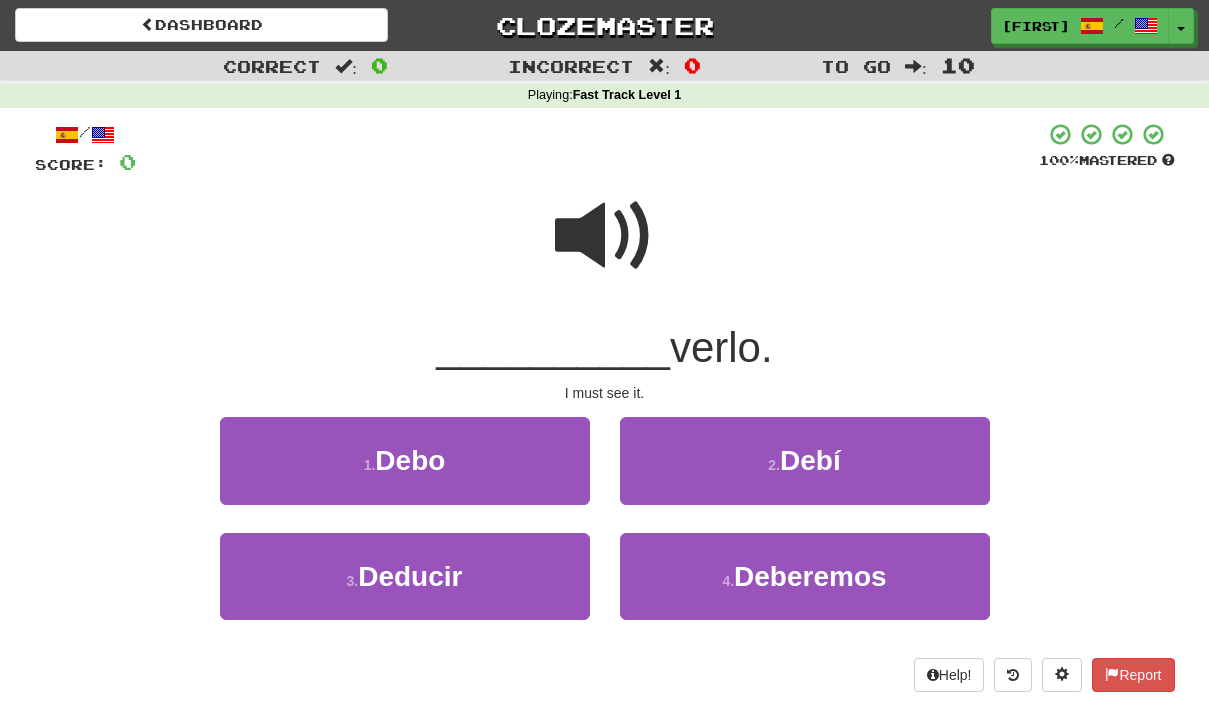 click at bounding box center (605, 236) 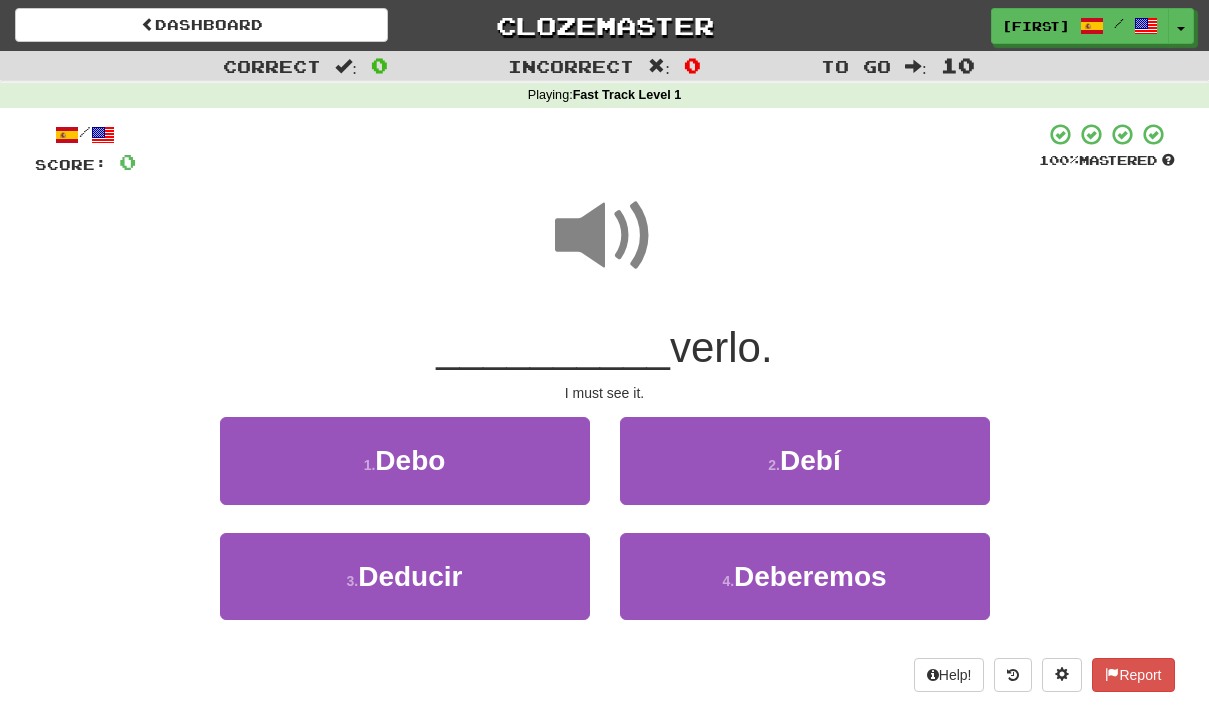 click at bounding box center (605, 236) 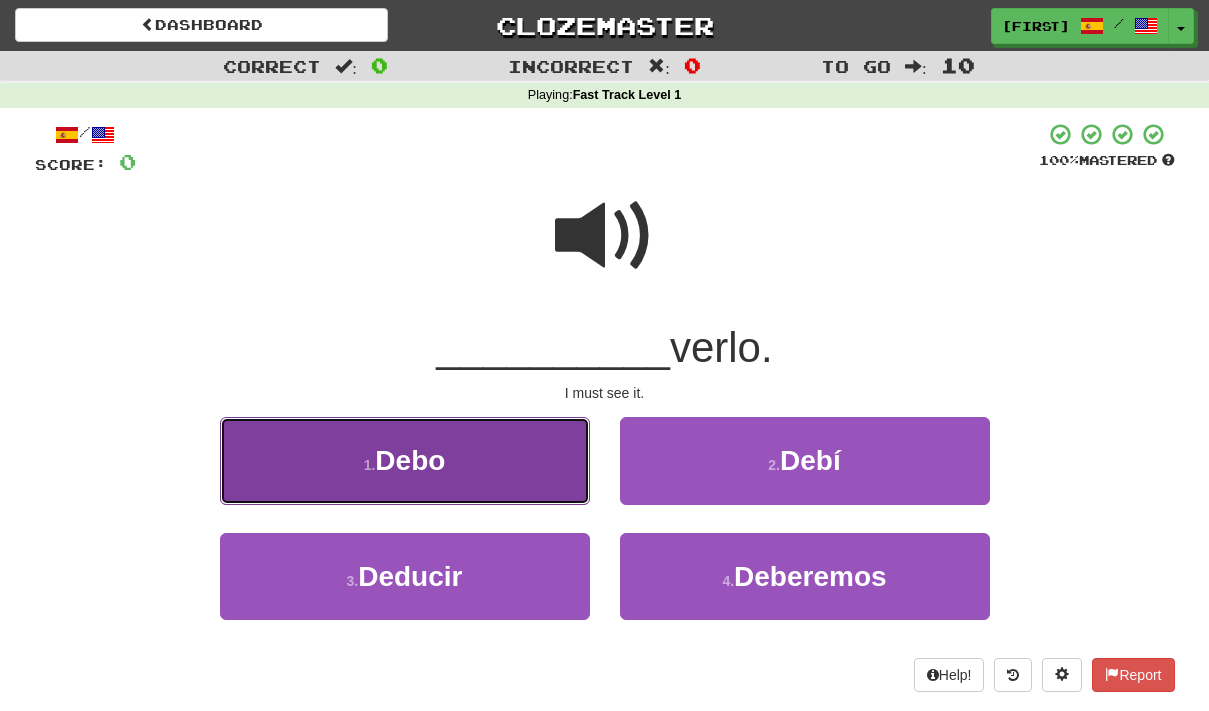 click on "1 .  Debo" at bounding box center [405, 460] 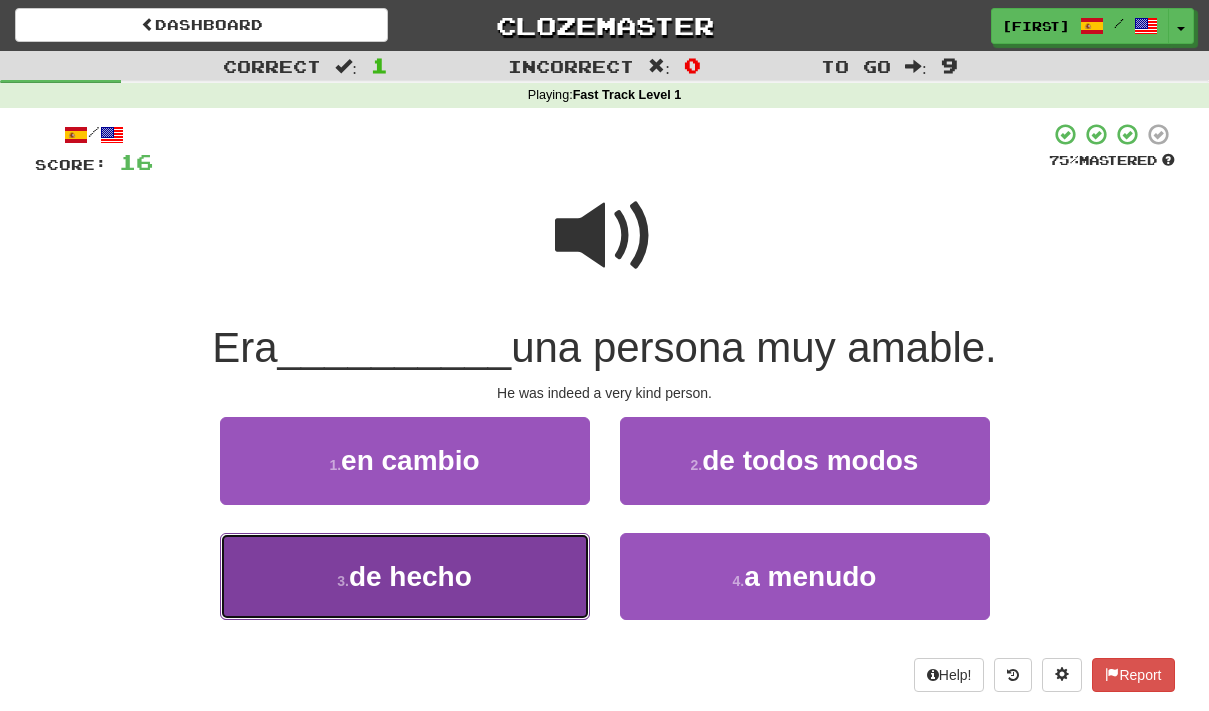 click on "3 .  de hecho" at bounding box center [405, 576] 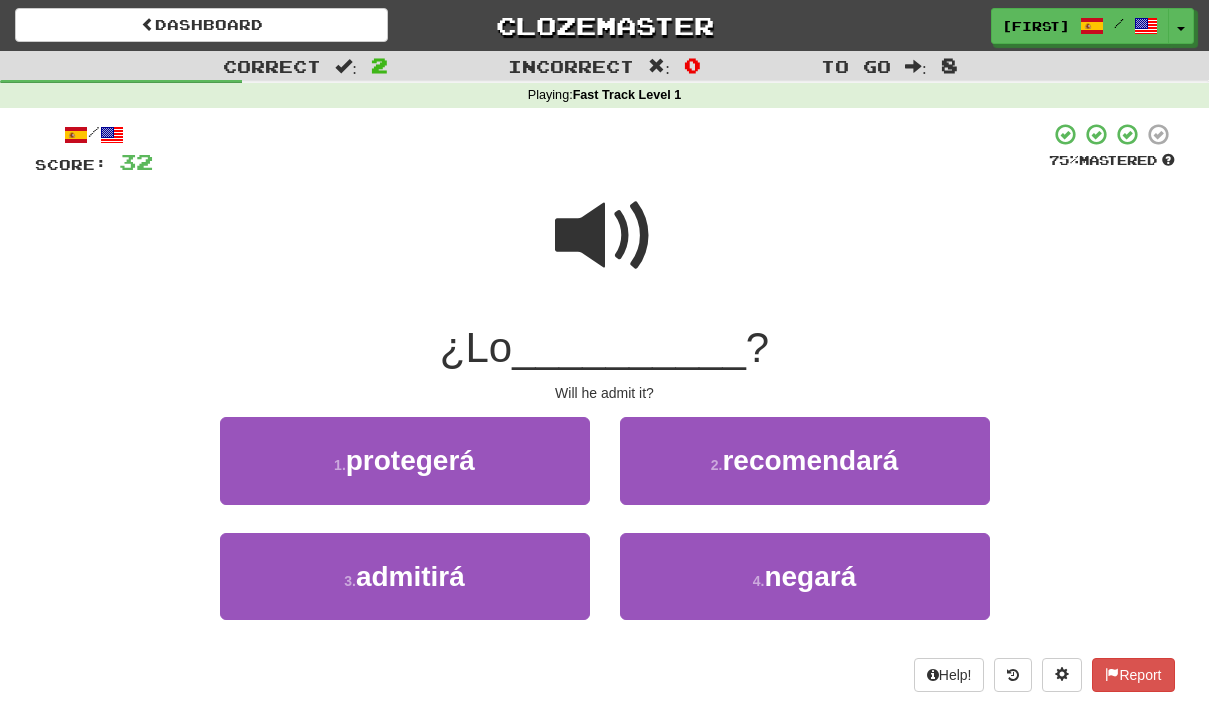 click at bounding box center [605, 236] 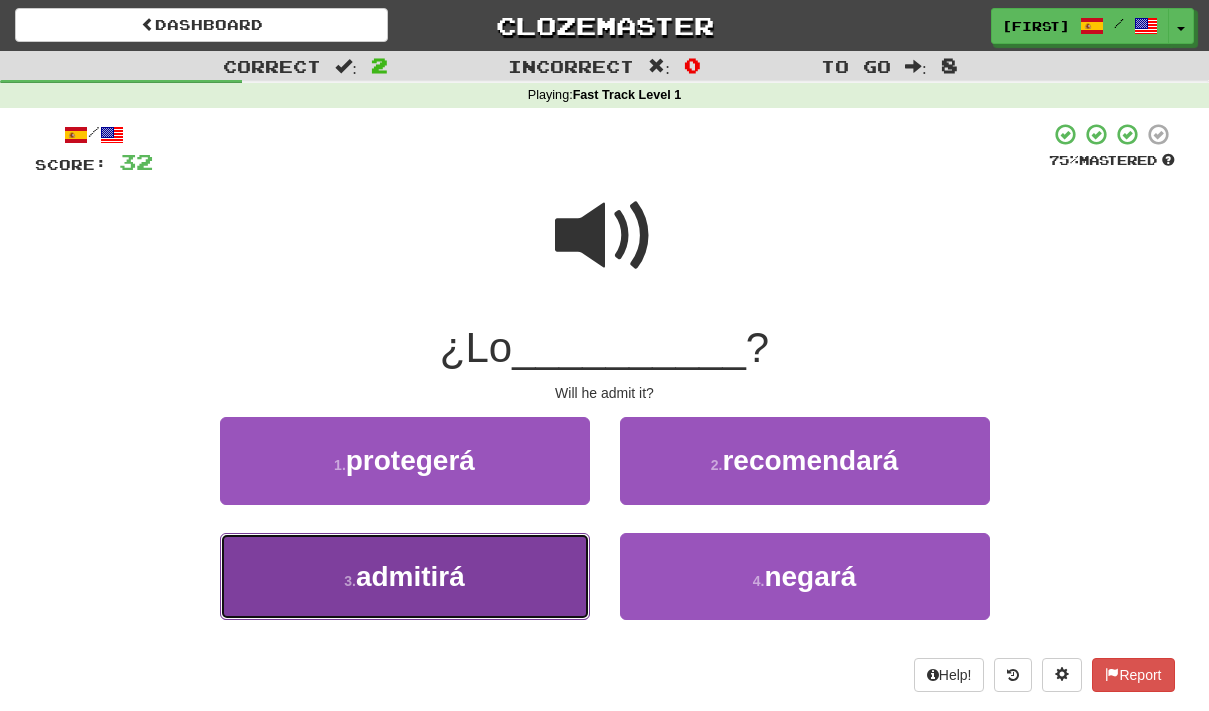 click on "3 .  admitirá" at bounding box center (405, 576) 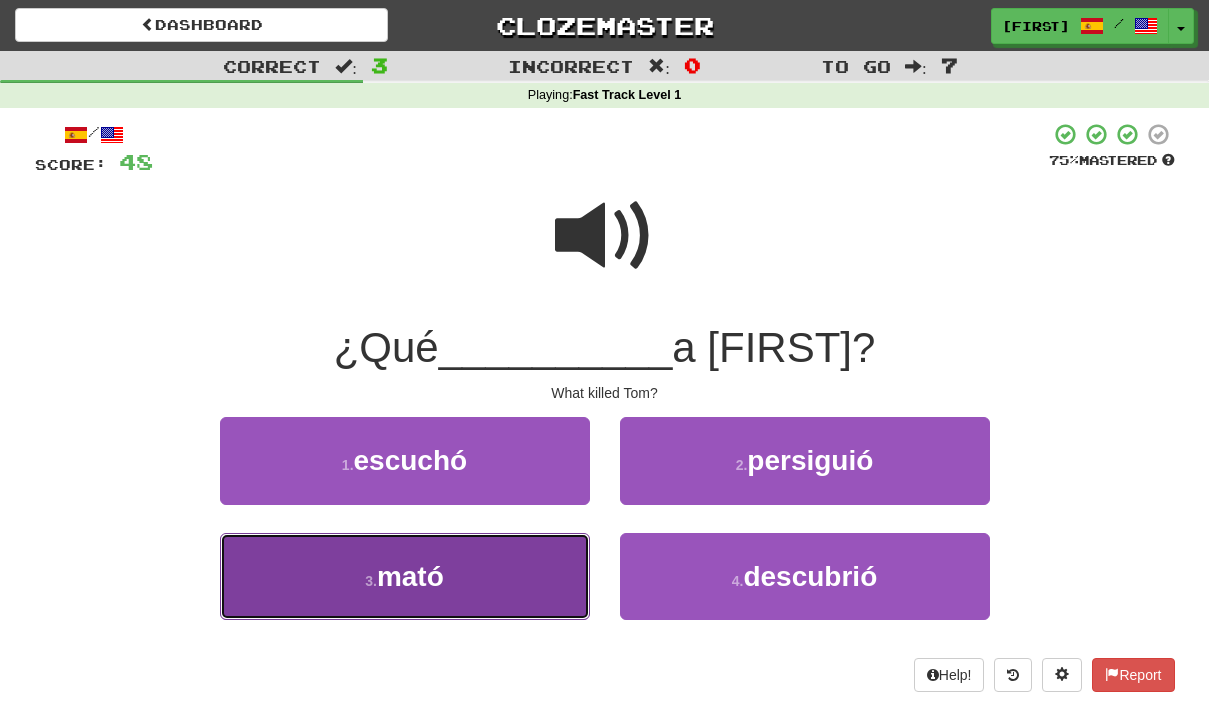 click on "3 .  mató" at bounding box center (405, 576) 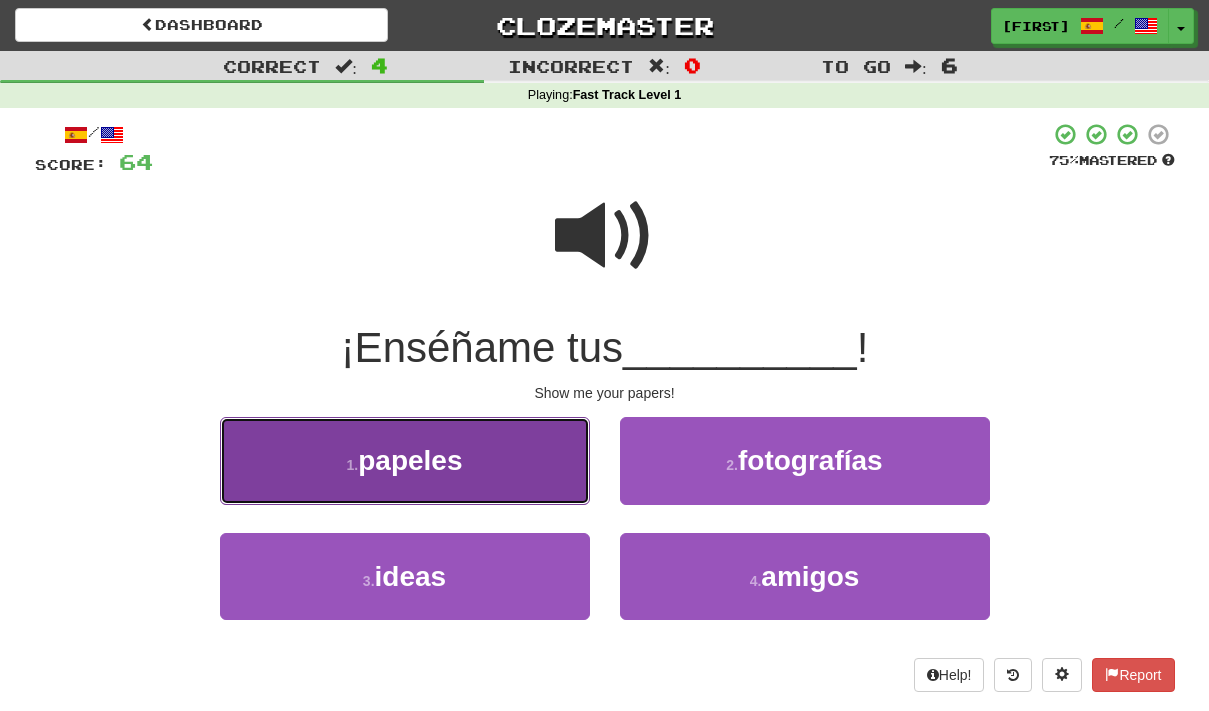 click on "1 .  papeles" at bounding box center [405, 460] 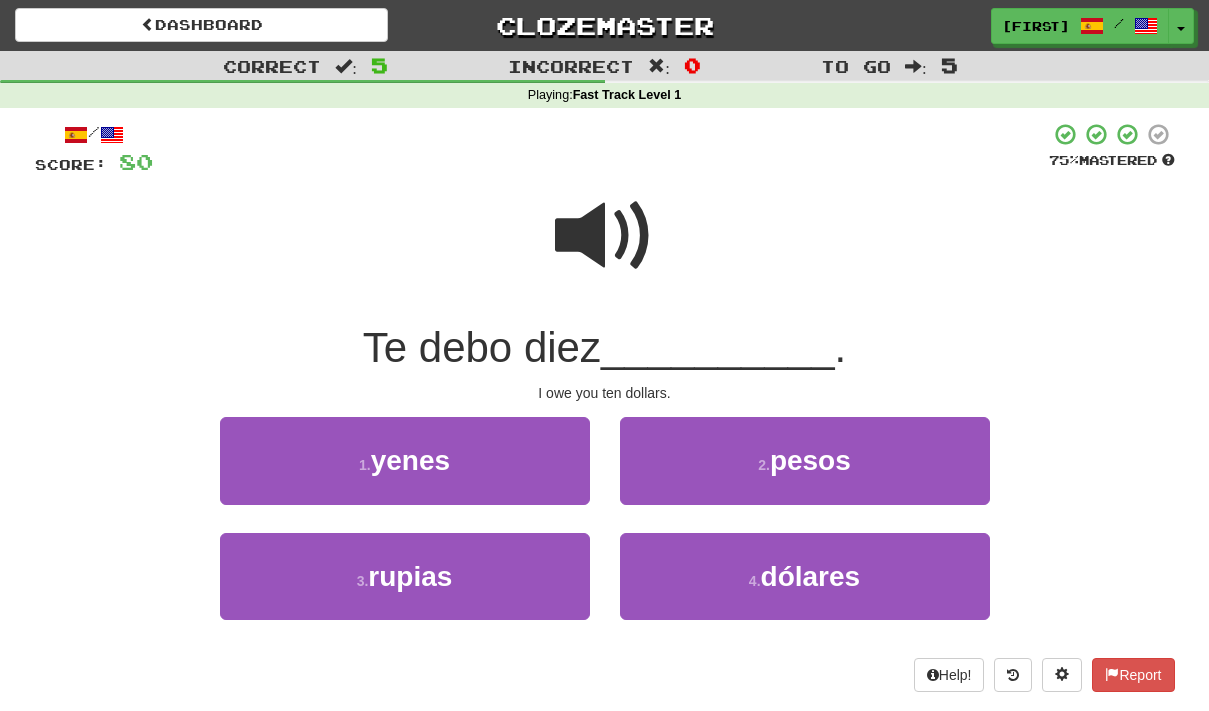 click on "I owe you ten dollars." at bounding box center (605, 393) 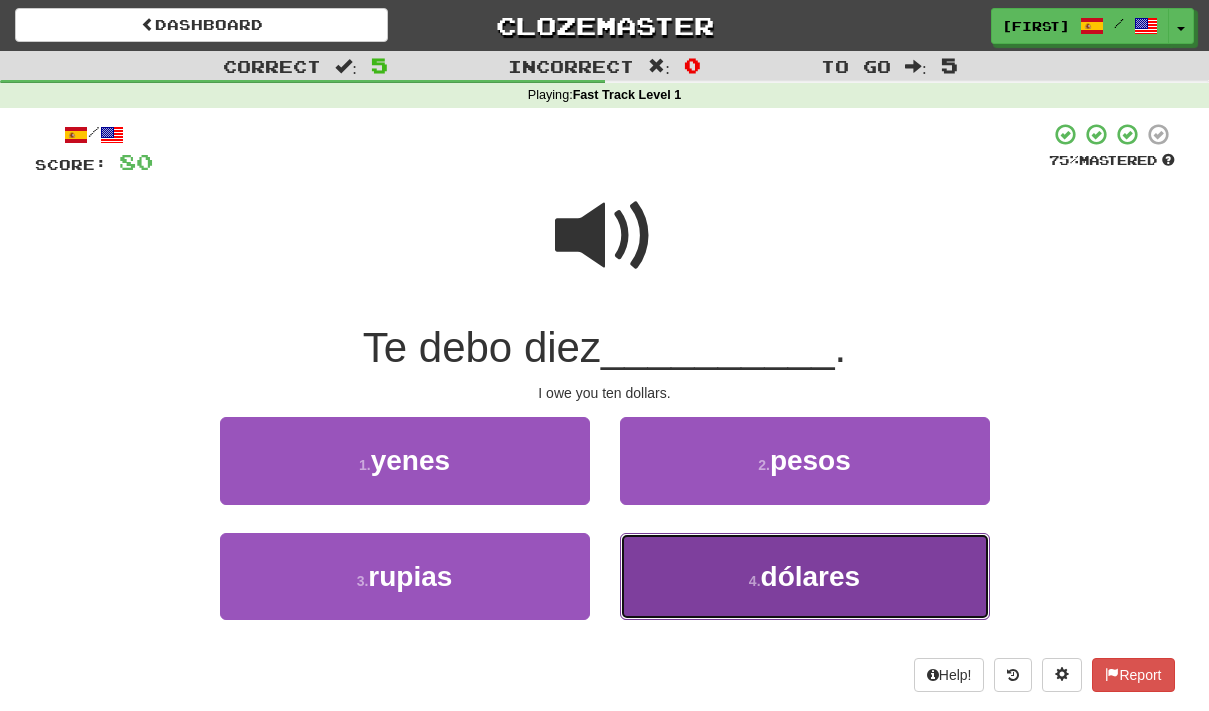 click on "dólares" at bounding box center (811, 576) 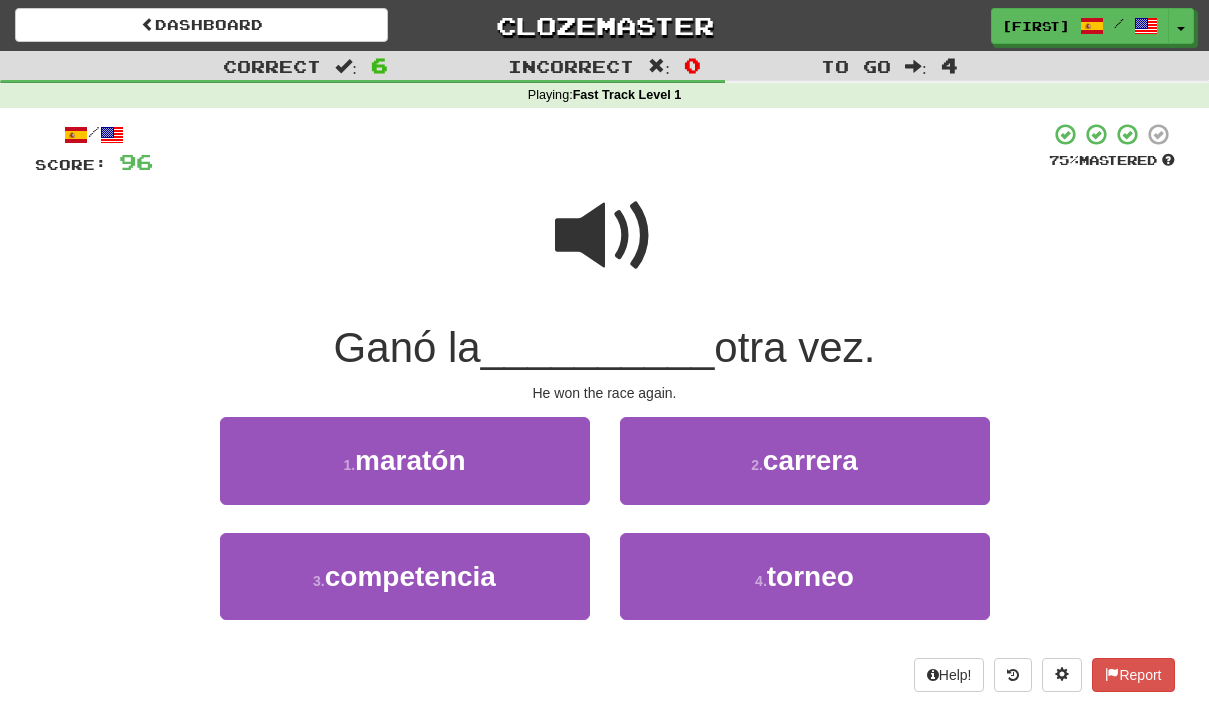 click at bounding box center [605, 236] 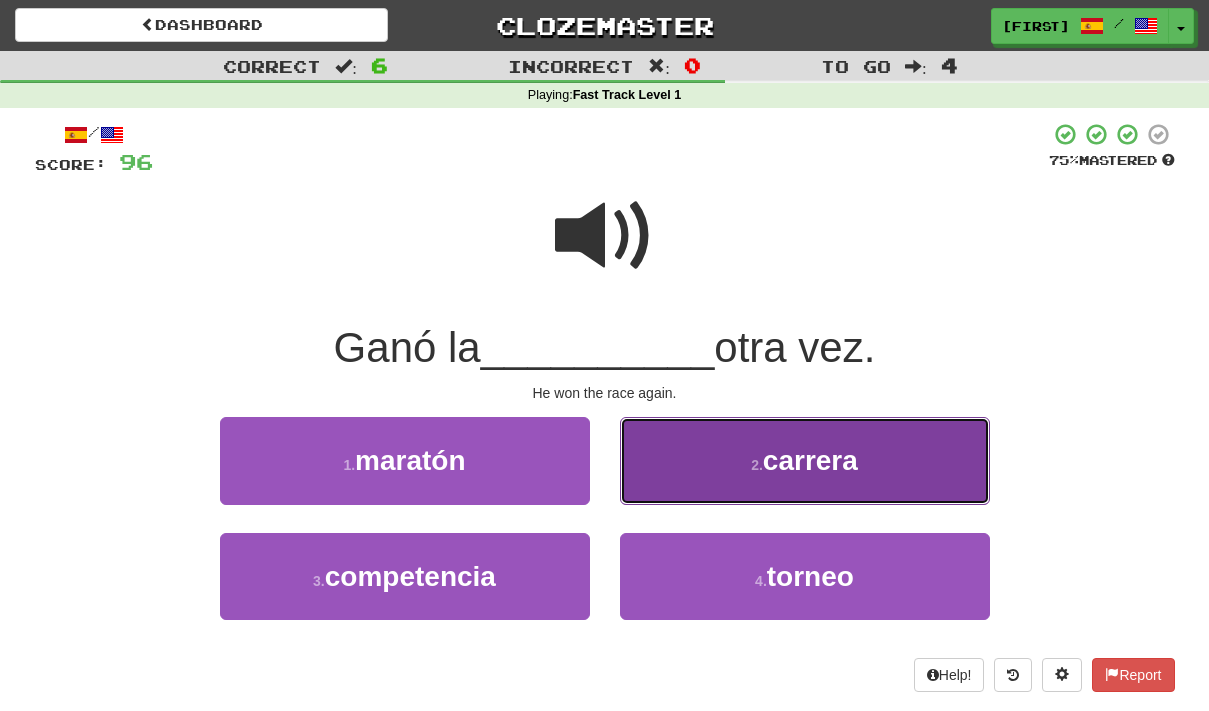click on "carrera" at bounding box center [810, 460] 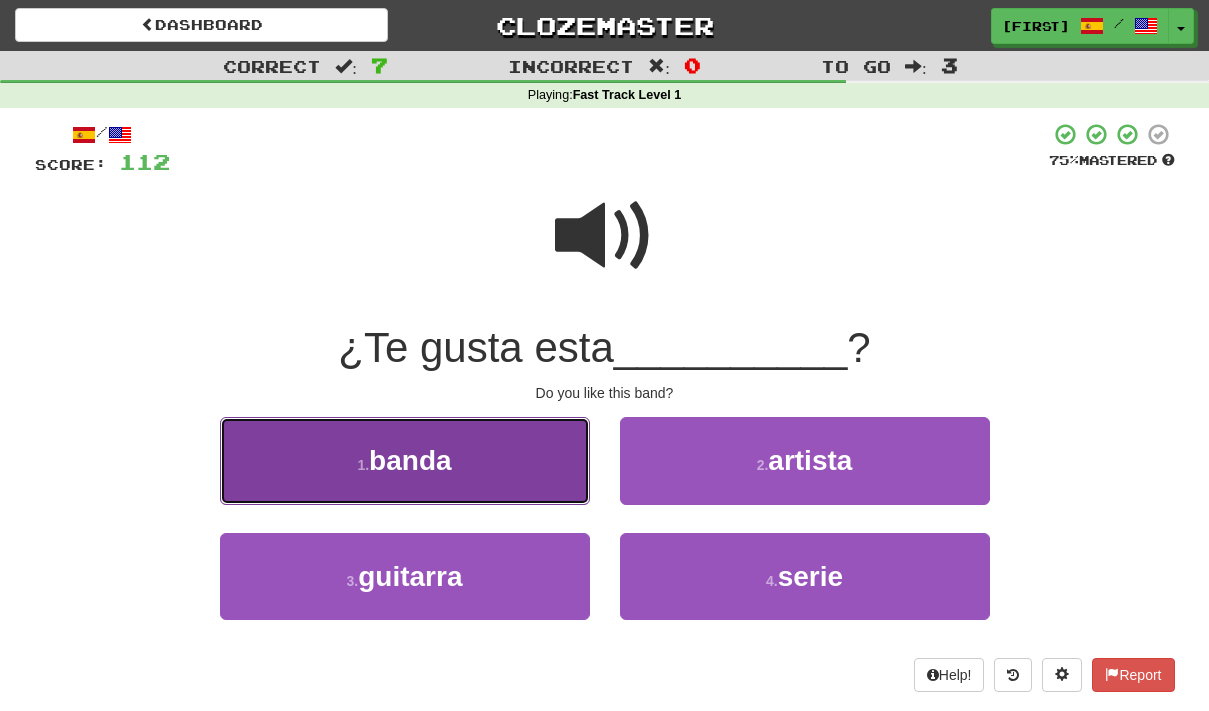 click on "1 .  banda" at bounding box center (405, 460) 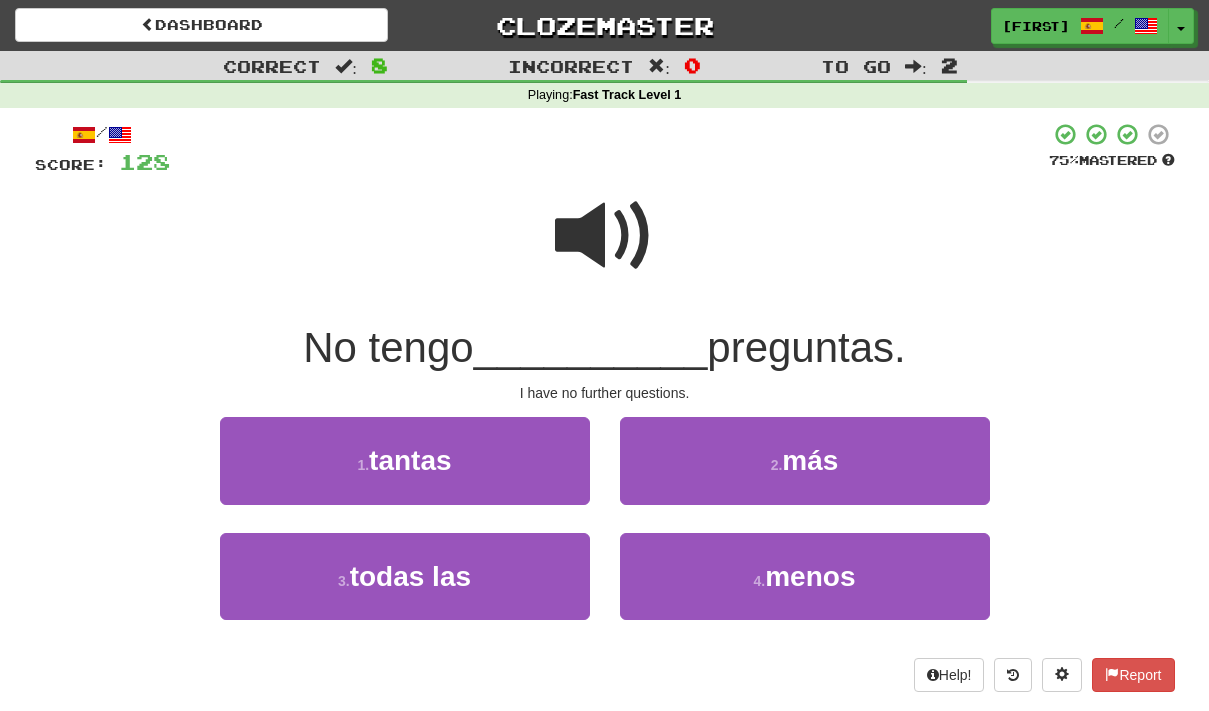 click at bounding box center (605, 236) 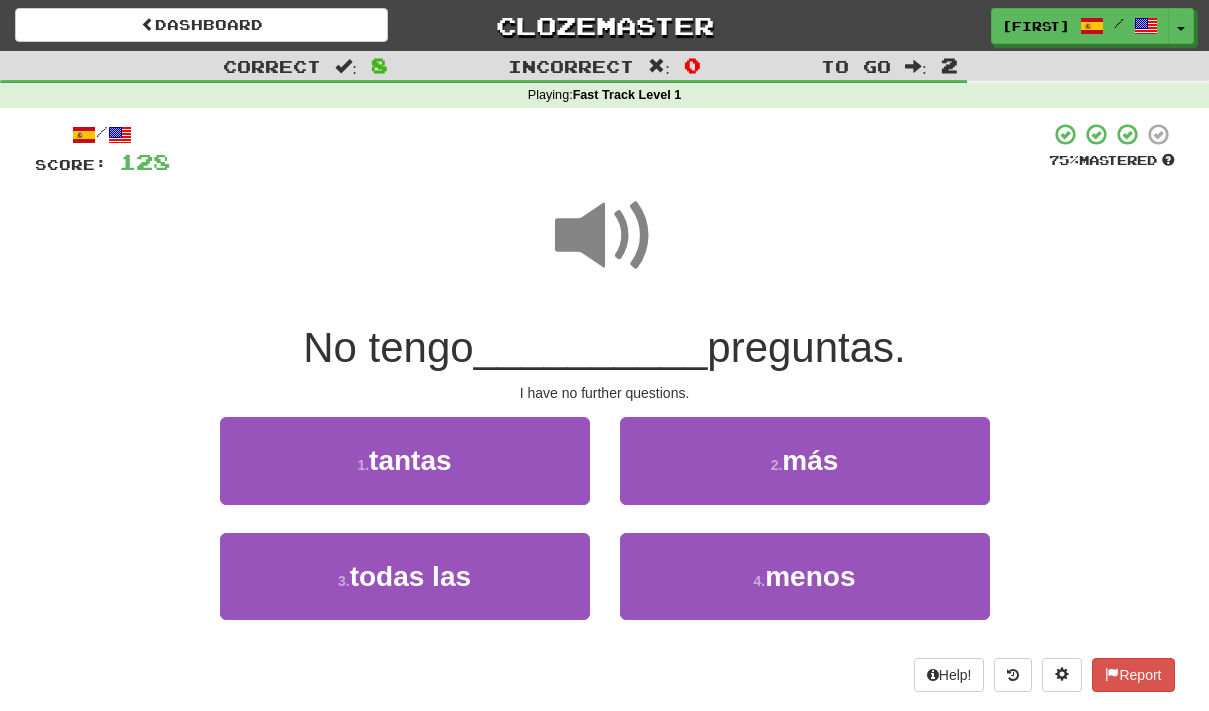 click at bounding box center [605, 236] 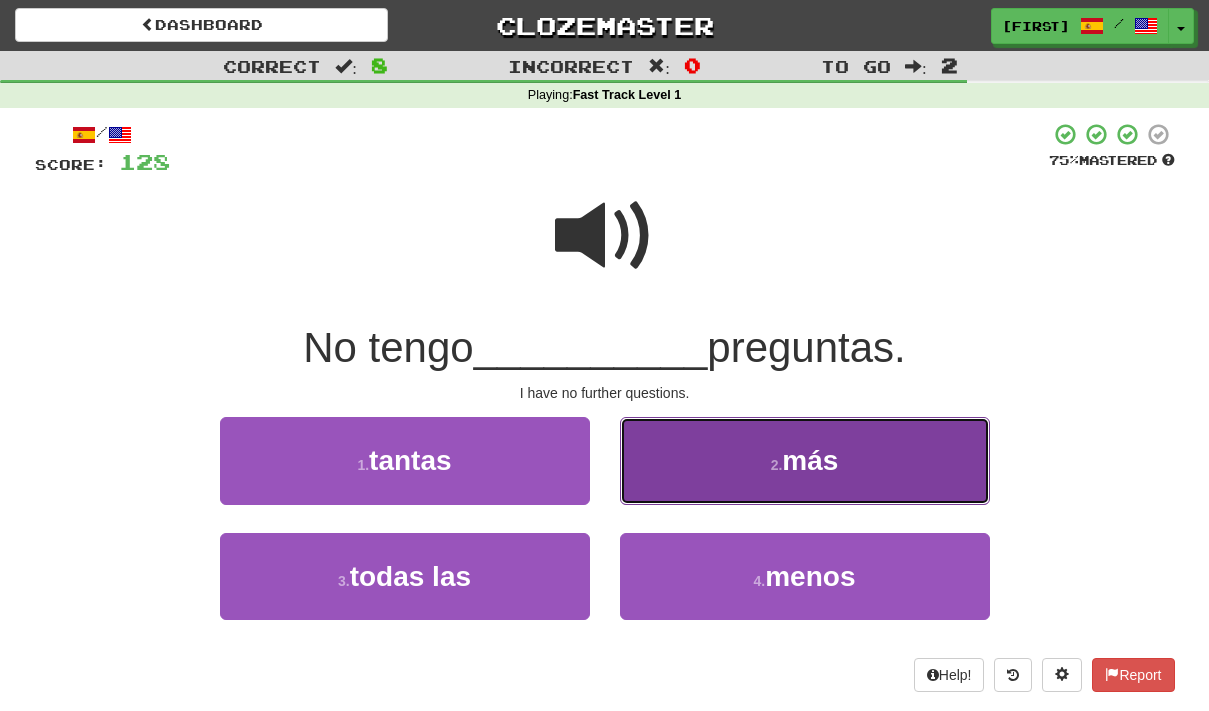 click on "2 .  más" at bounding box center (805, 460) 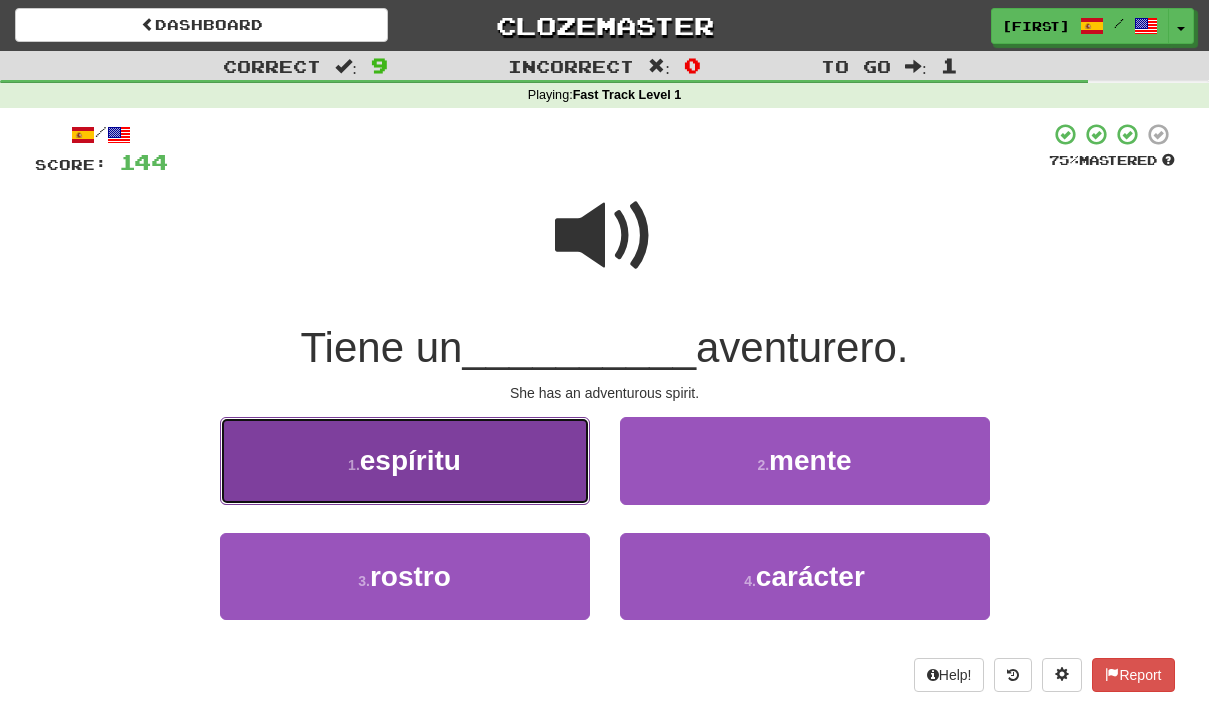click on "espíritu" at bounding box center (410, 460) 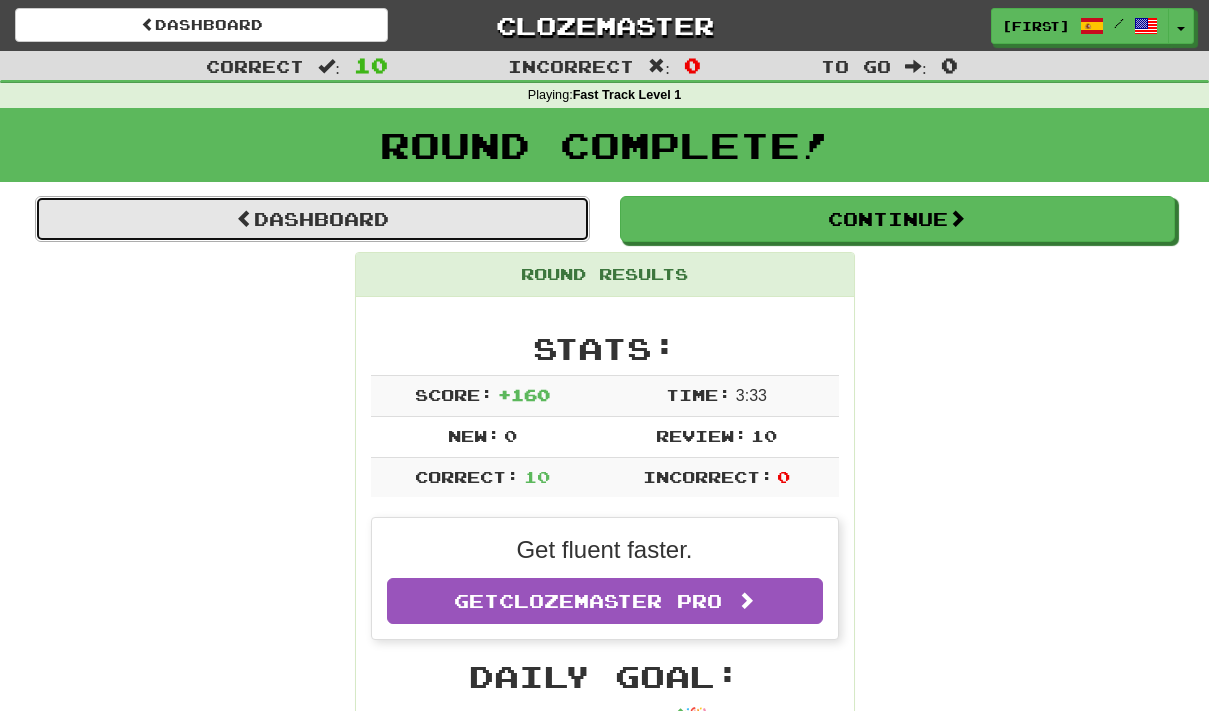 click on "Dashboard" at bounding box center (312, 219) 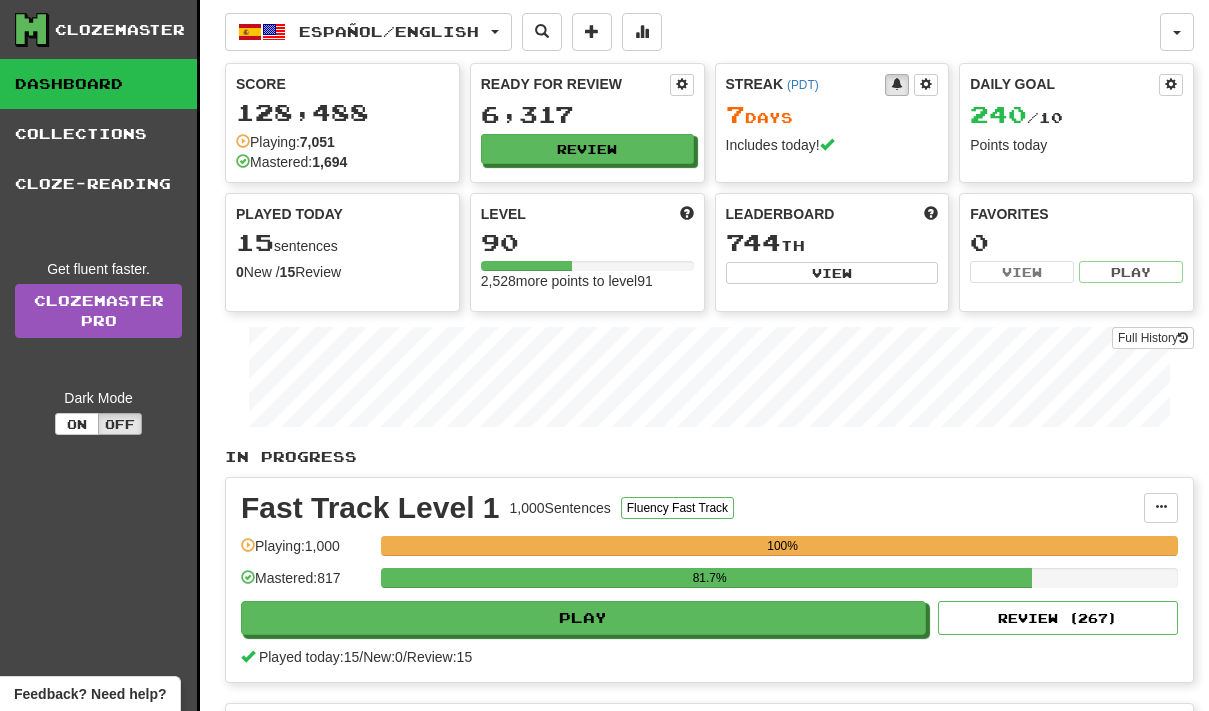 scroll, scrollTop: 0, scrollLeft: 0, axis: both 